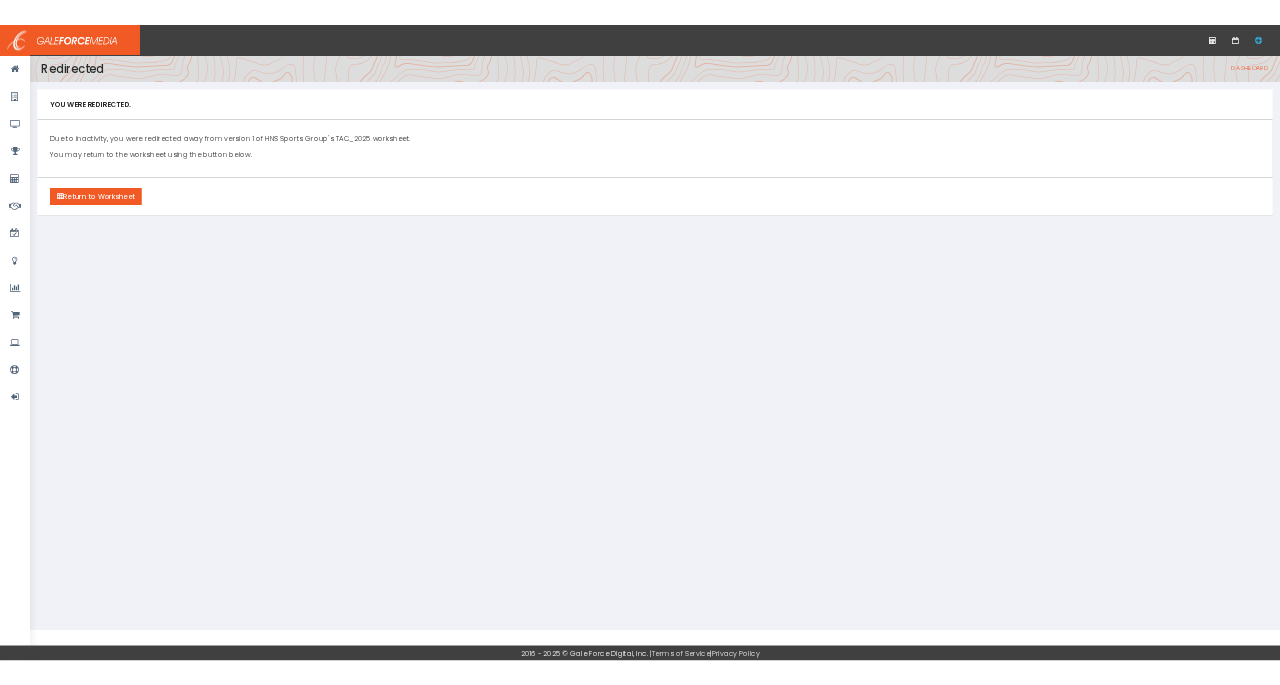 scroll, scrollTop: 0, scrollLeft: 0, axis: both 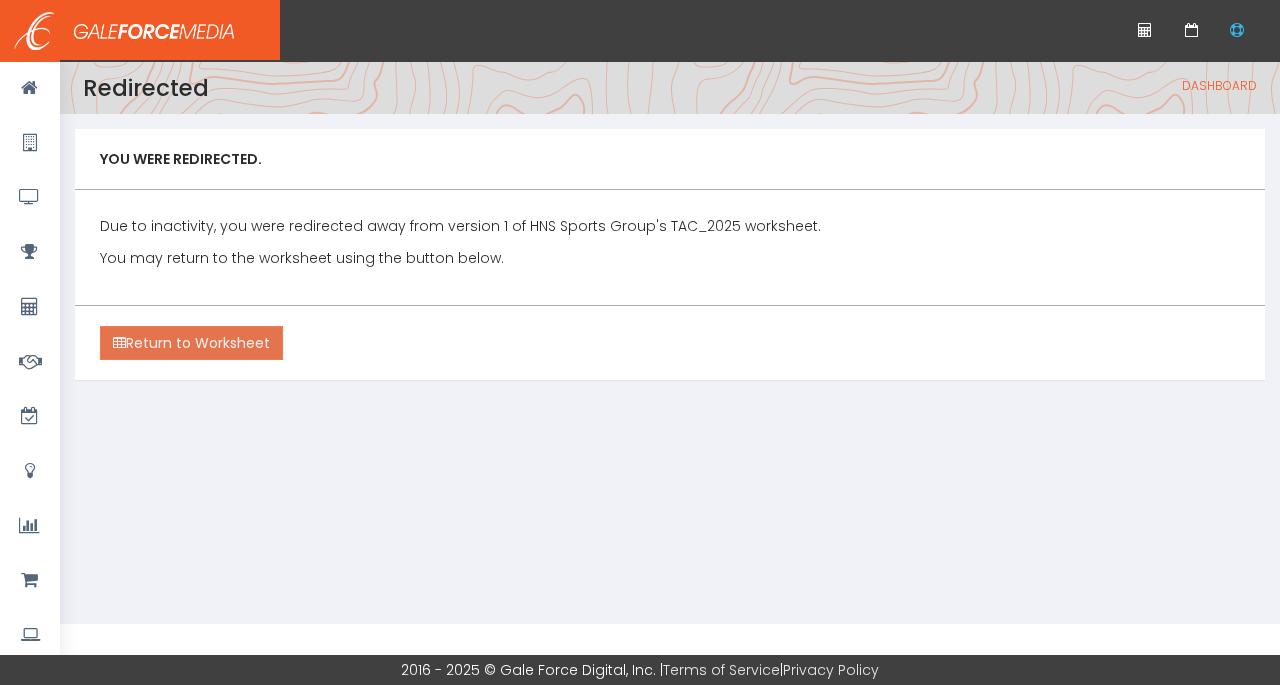 click on "Return to Worksheet" at bounding box center [191, 343] 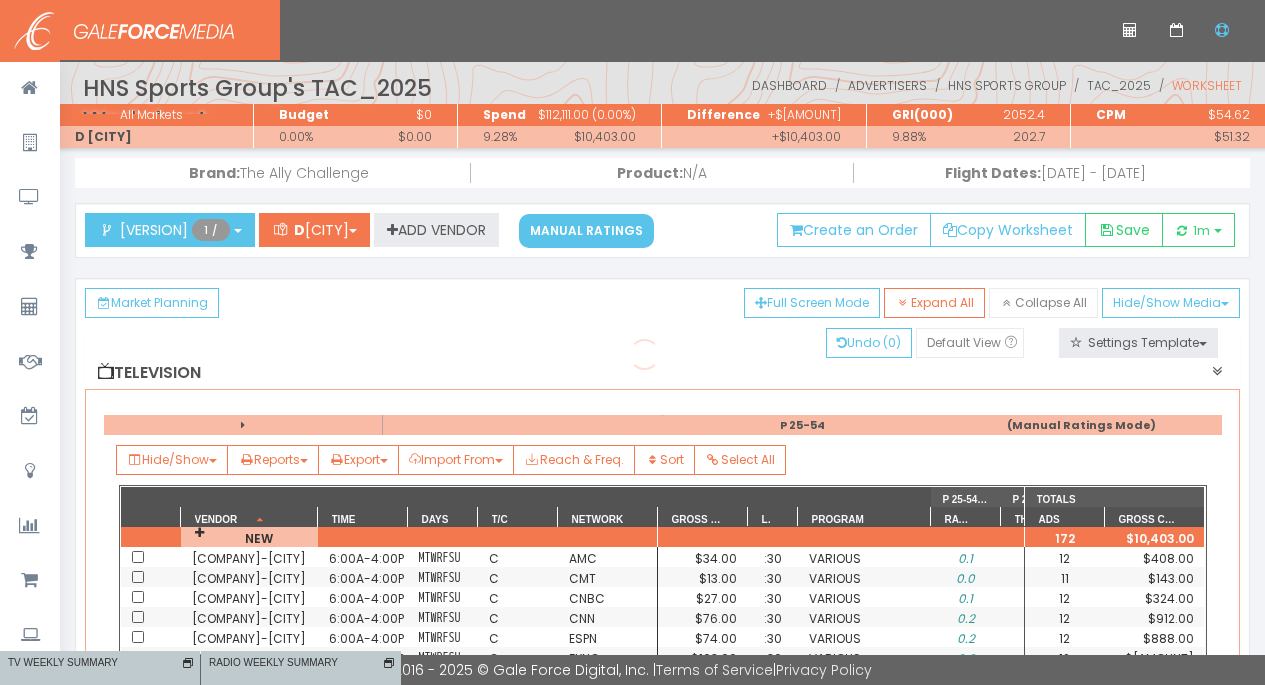 scroll, scrollTop: 0, scrollLeft: 0, axis: both 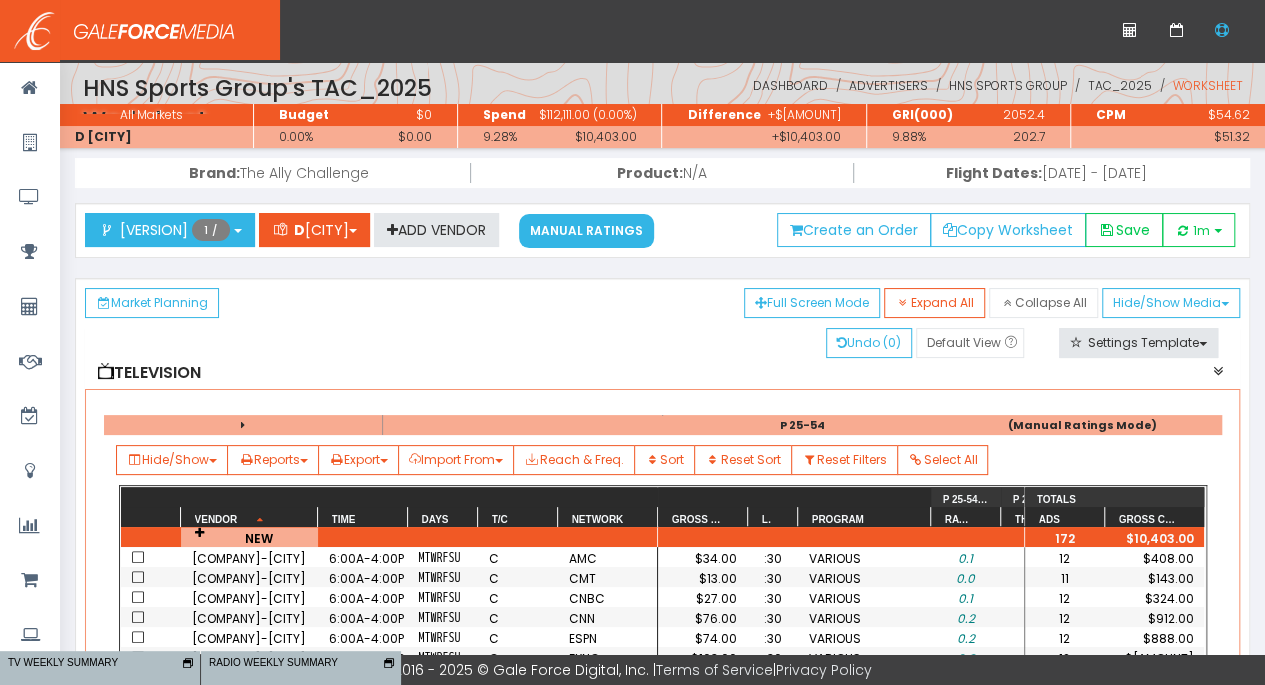 click on "Advertisers" at bounding box center [887, 85] 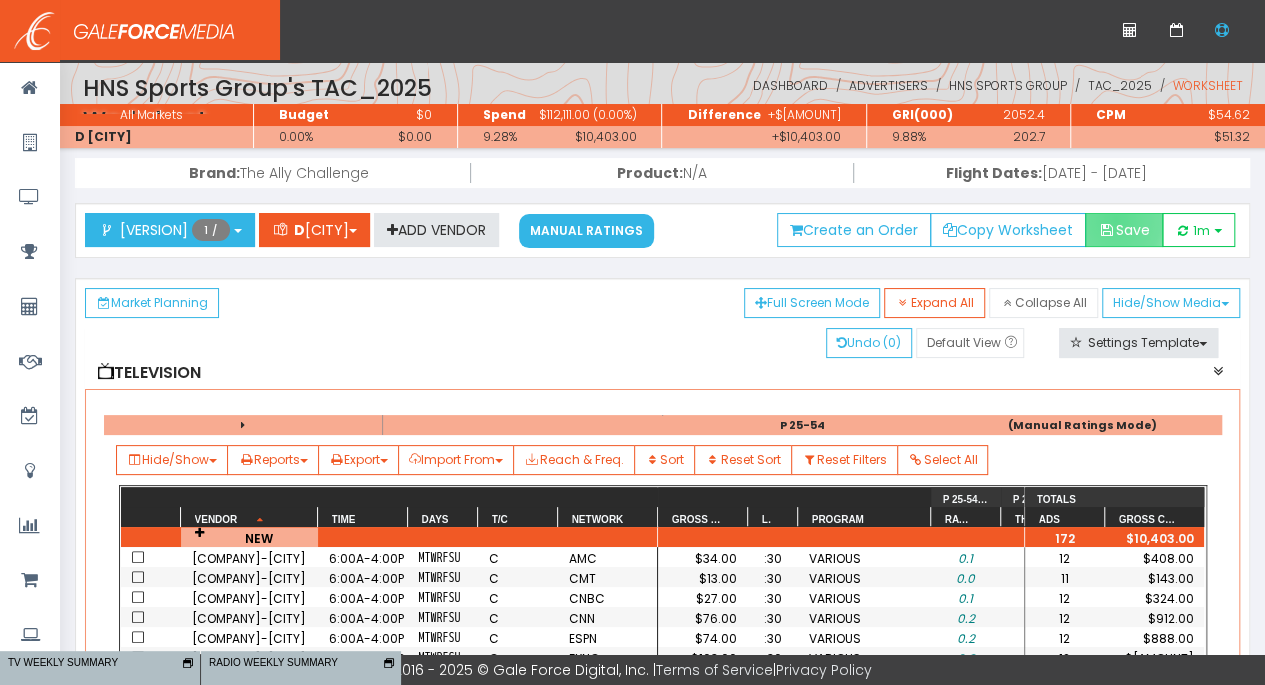 click on "Save" at bounding box center [1124, 230] 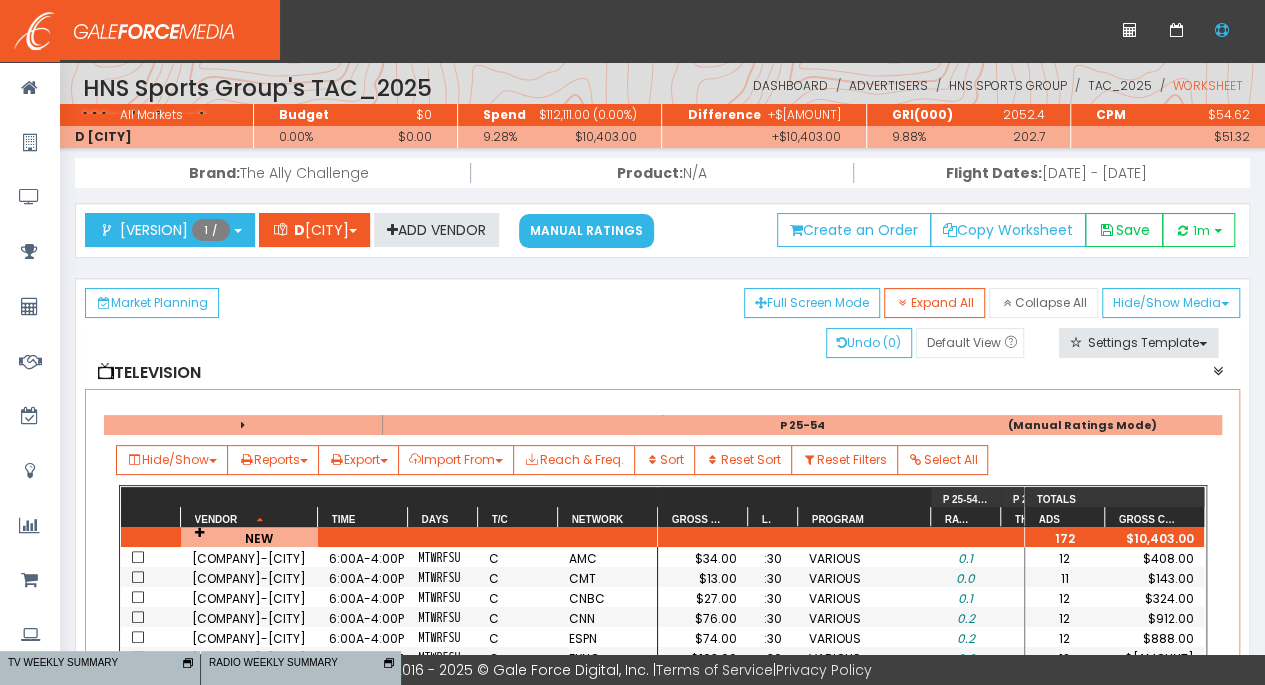 click on "Advertisers" at bounding box center [887, 85] 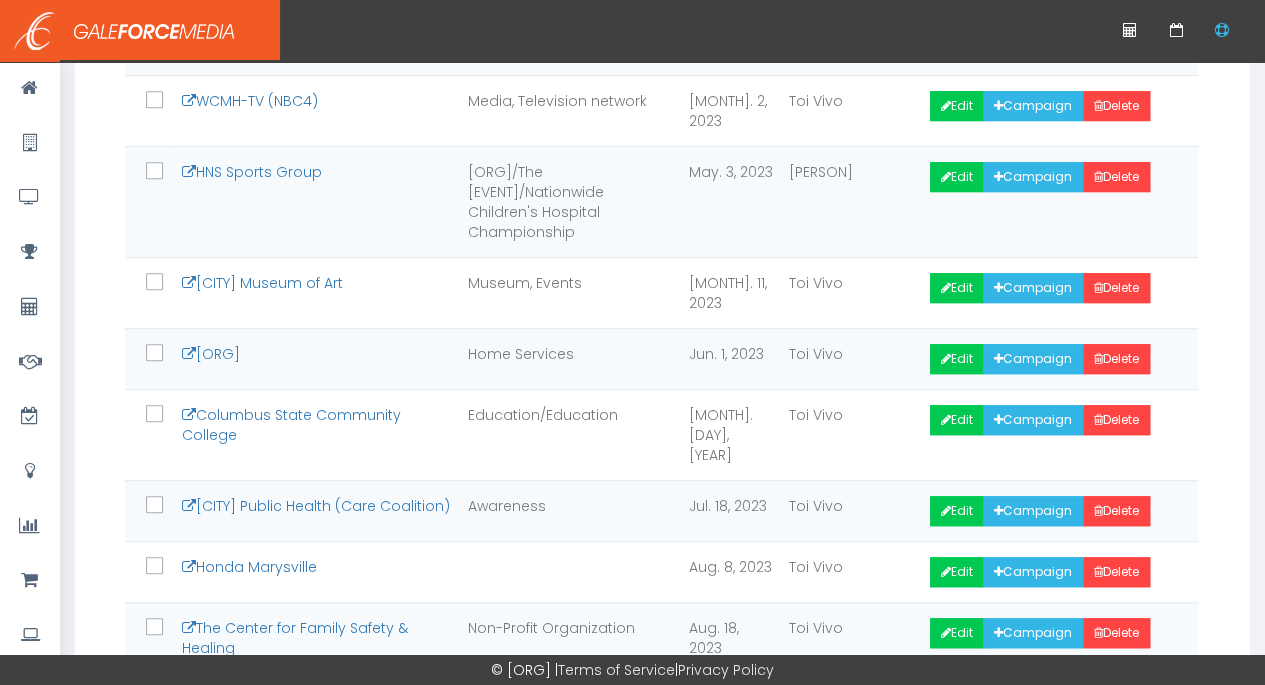 scroll, scrollTop: 600, scrollLeft: 0, axis: vertical 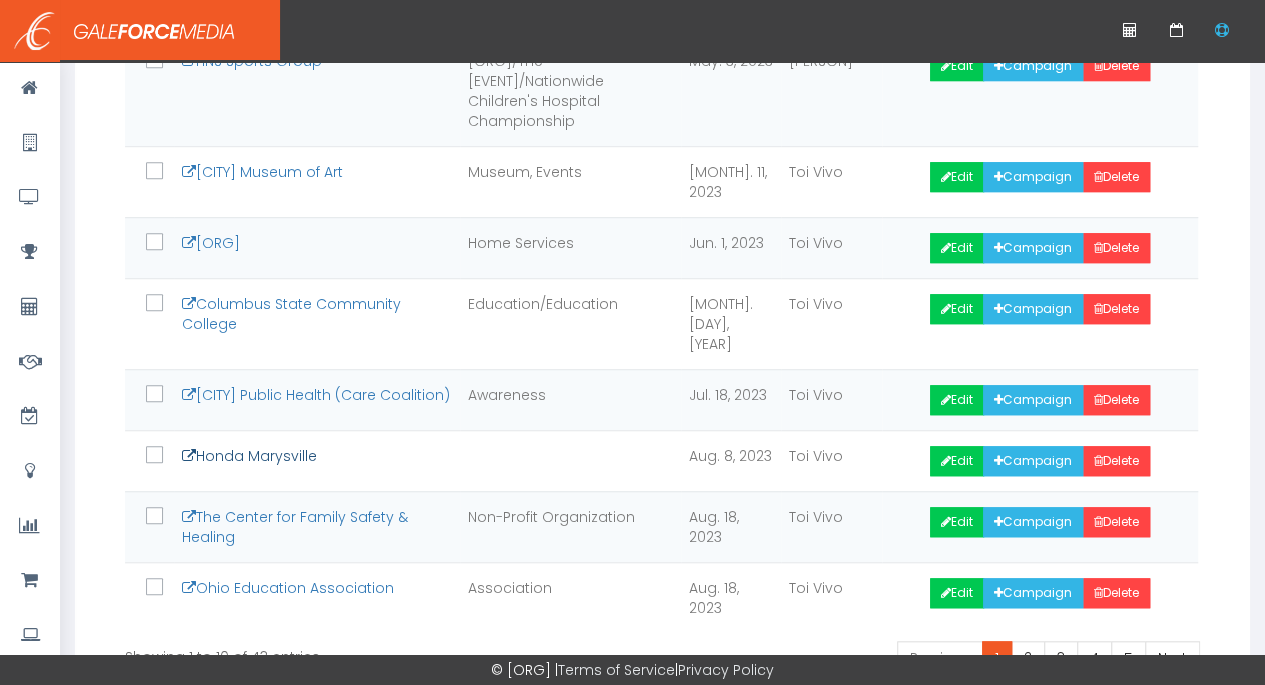 click on "Honda Marysville" at bounding box center (249, 456) 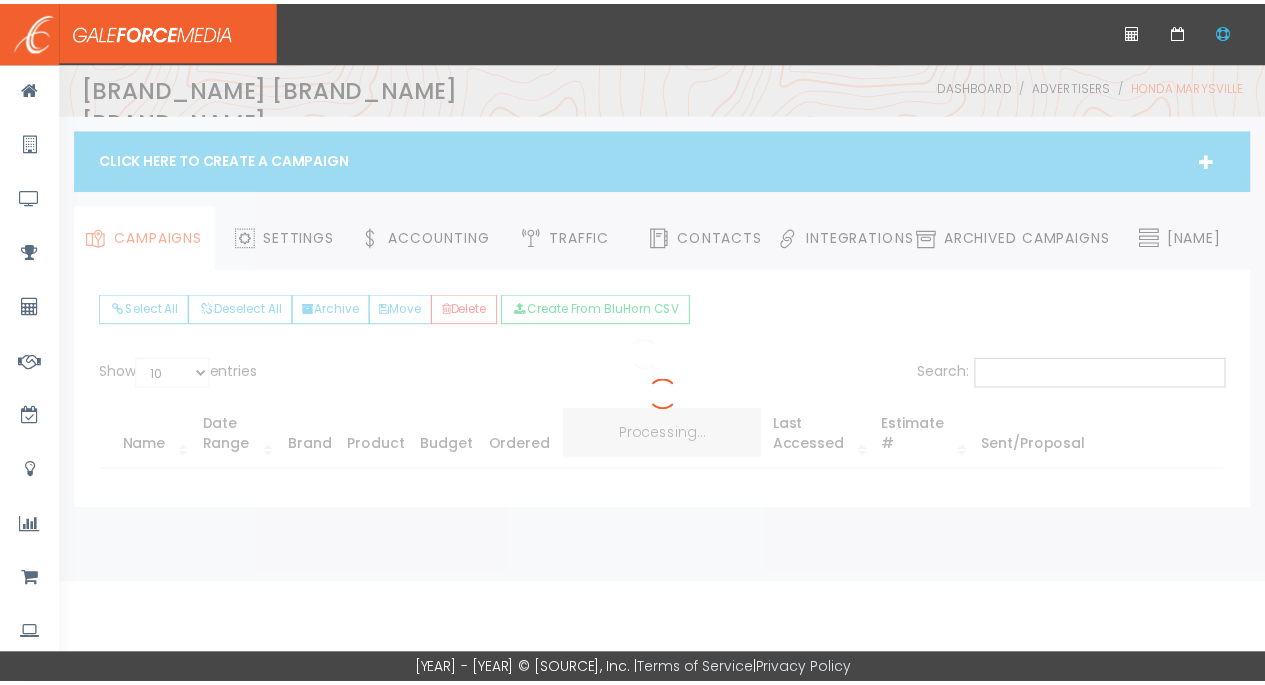 scroll, scrollTop: 0, scrollLeft: 0, axis: both 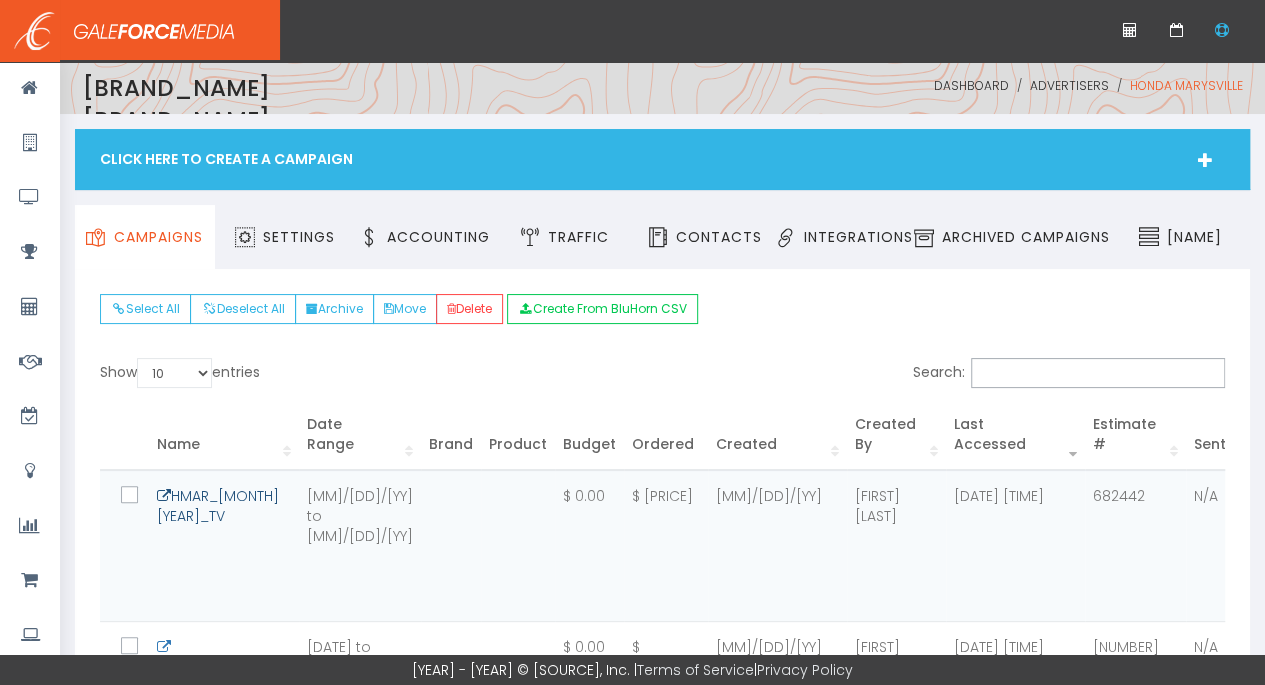 click on "HMAR_July25_TV" at bounding box center (218, 506) 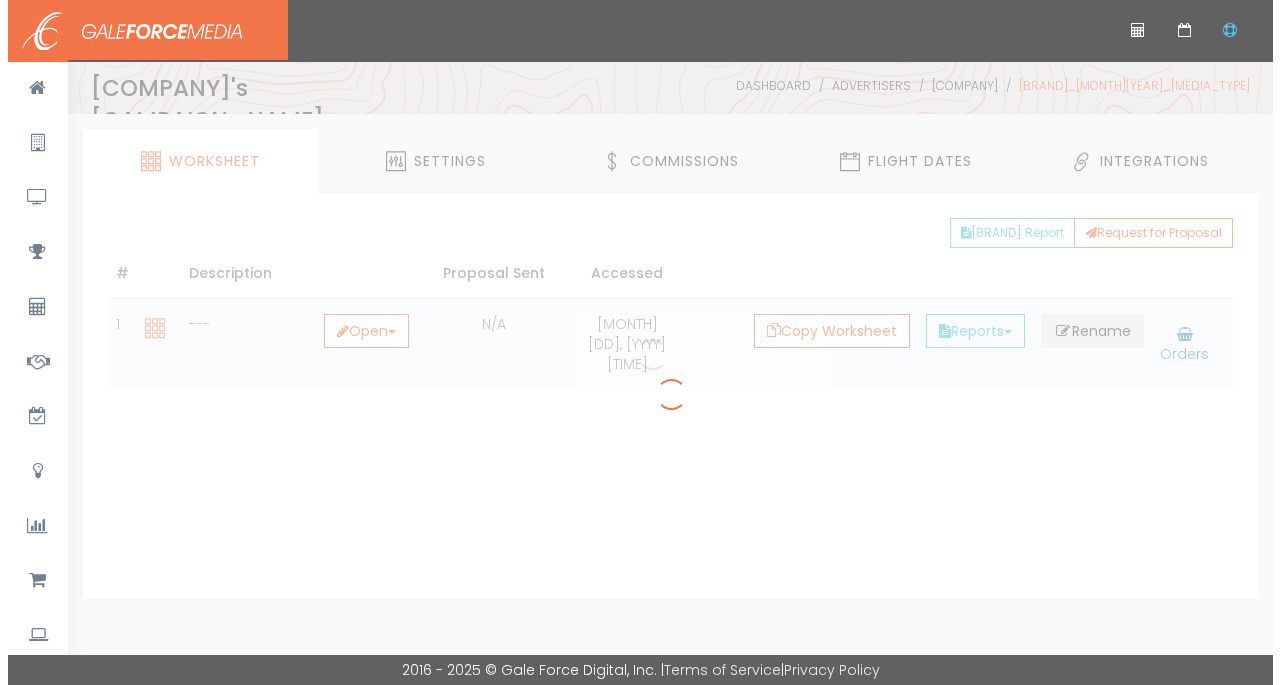 scroll, scrollTop: 0, scrollLeft: 0, axis: both 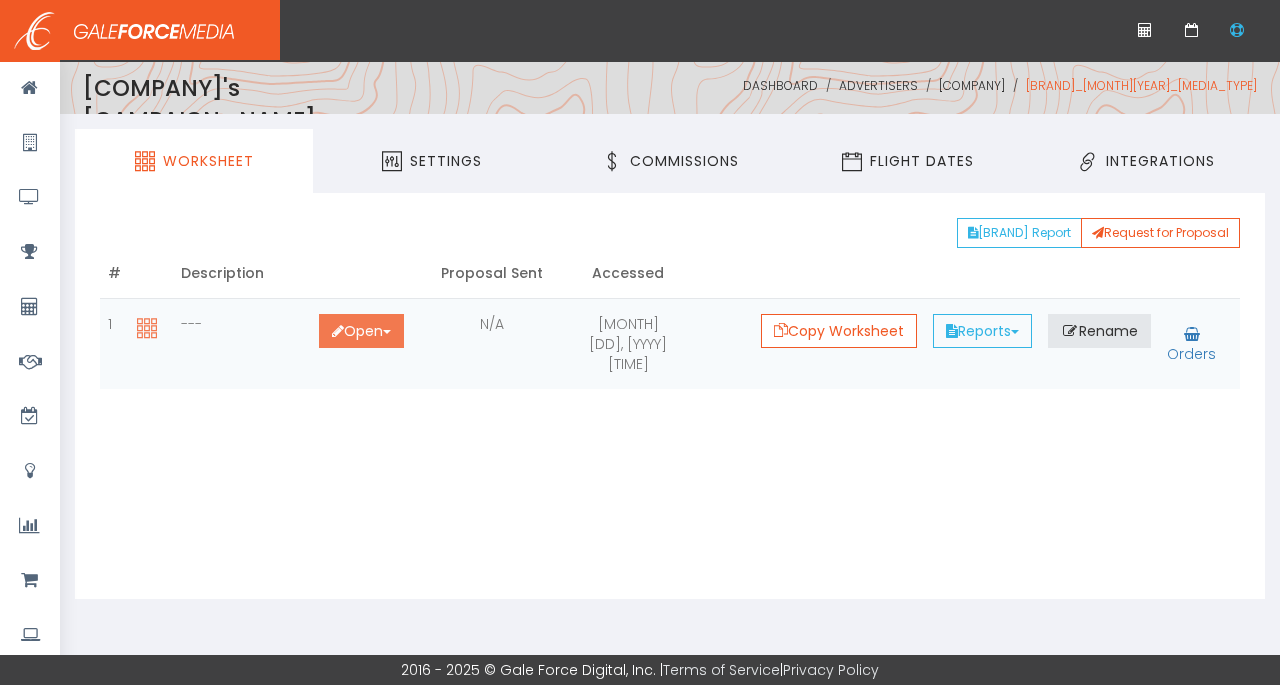 click on "Open
Toggle Dropdown" at bounding box center [361, 331] 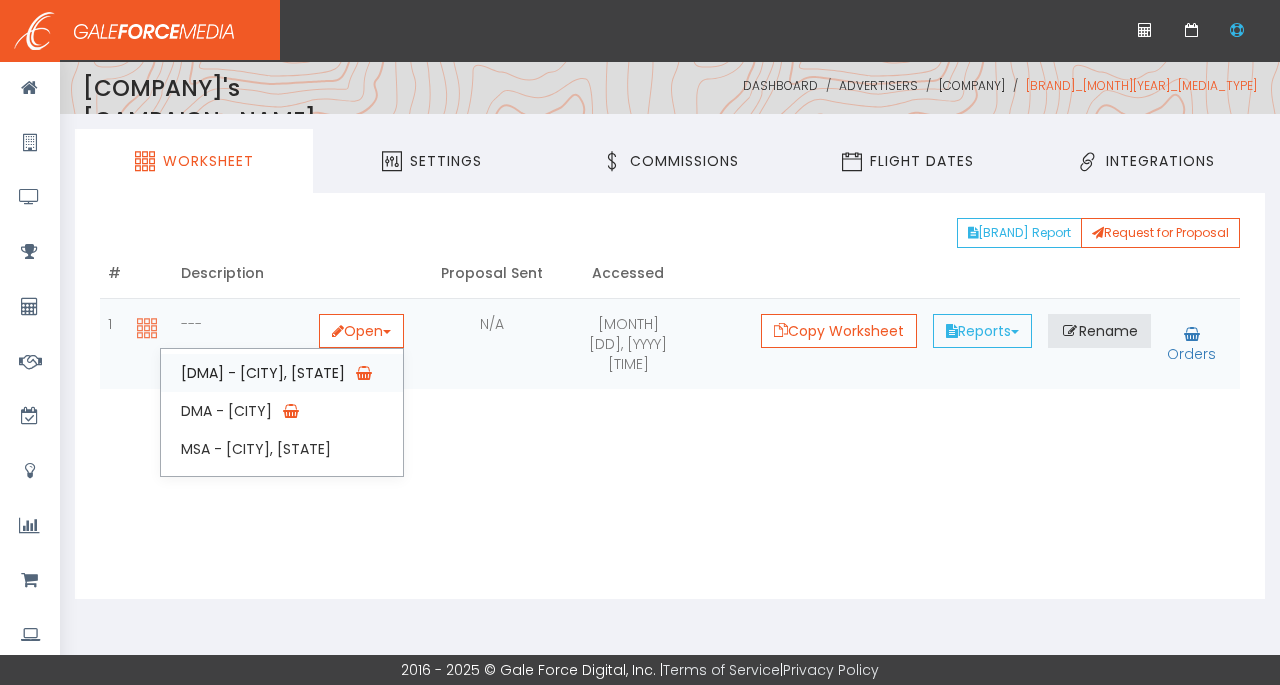 click on "DMA - Columbus, OH" at bounding box center [282, 373] 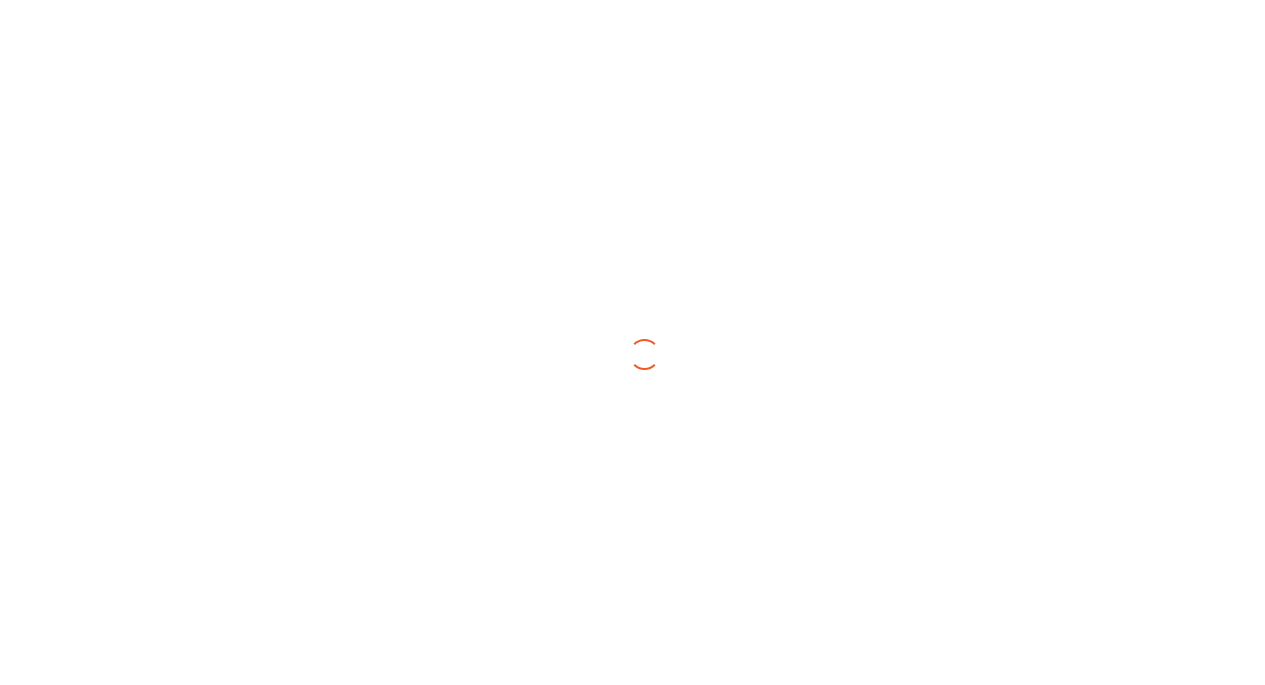 scroll, scrollTop: 0, scrollLeft: 0, axis: both 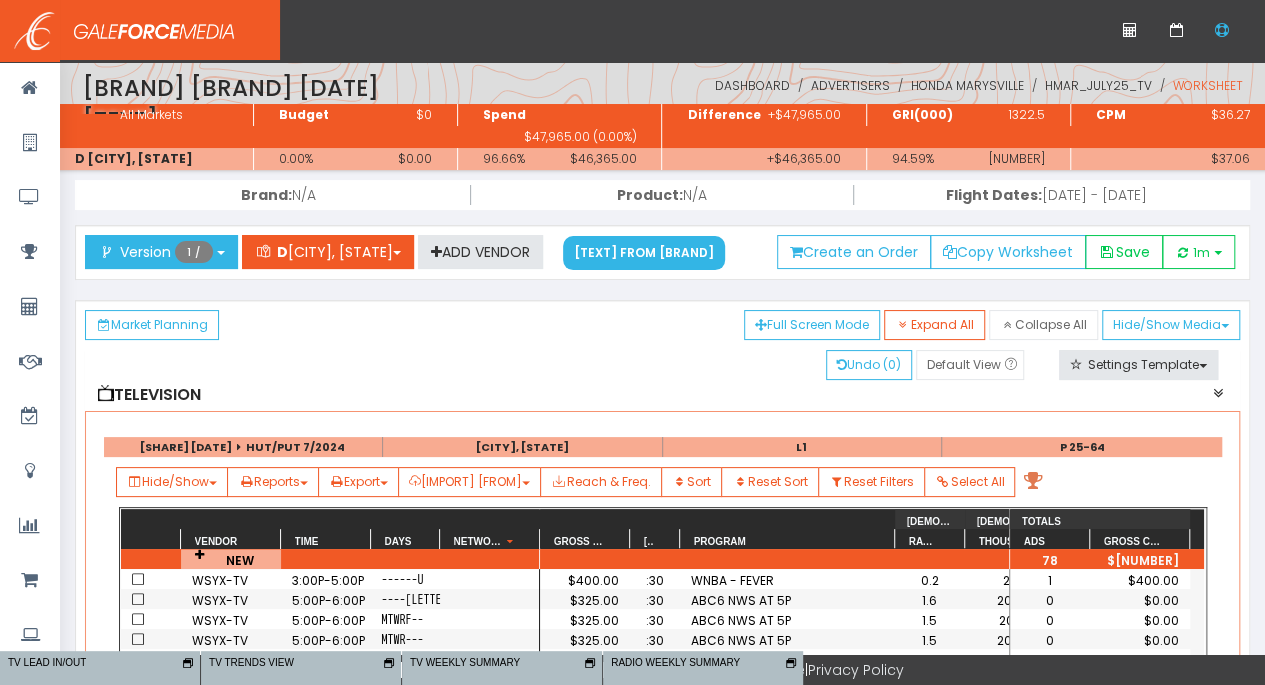 click on "Television" at bounding box center (662, 396) 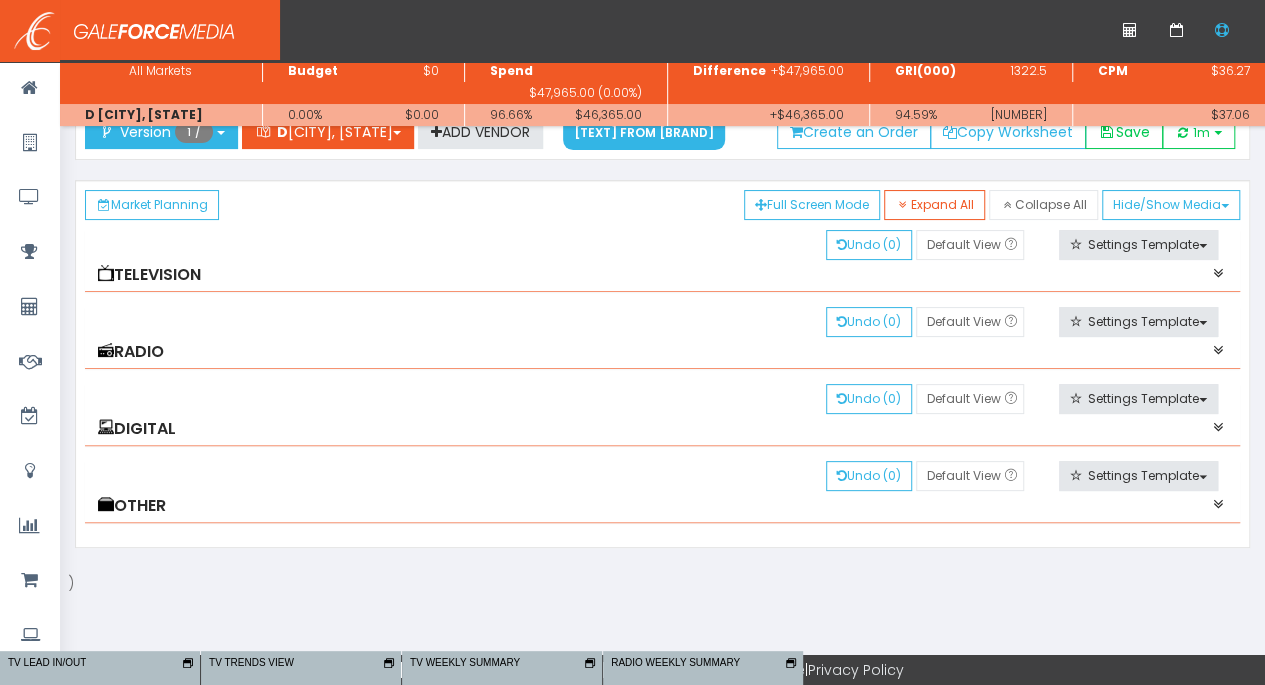scroll, scrollTop: 108, scrollLeft: 0, axis: vertical 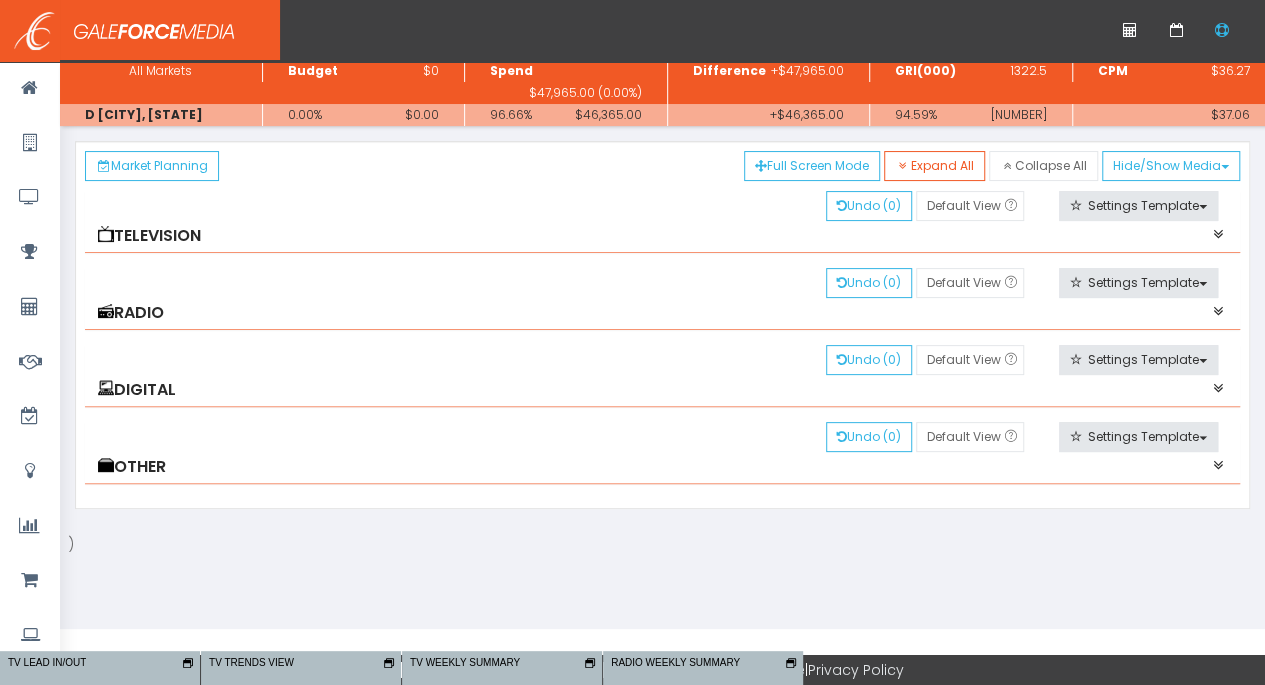 click on "Digital" at bounding box center (663, 236) 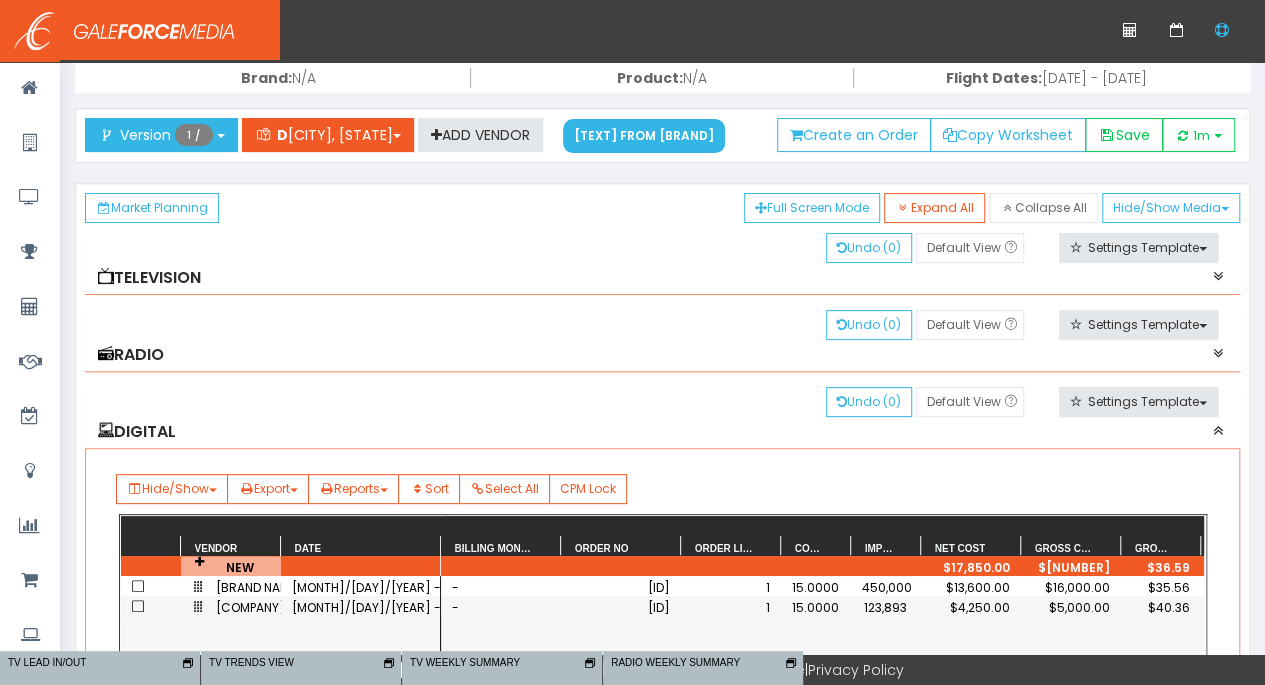 scroll, scrollTop: 0, scrollLeft: 0, axis: both 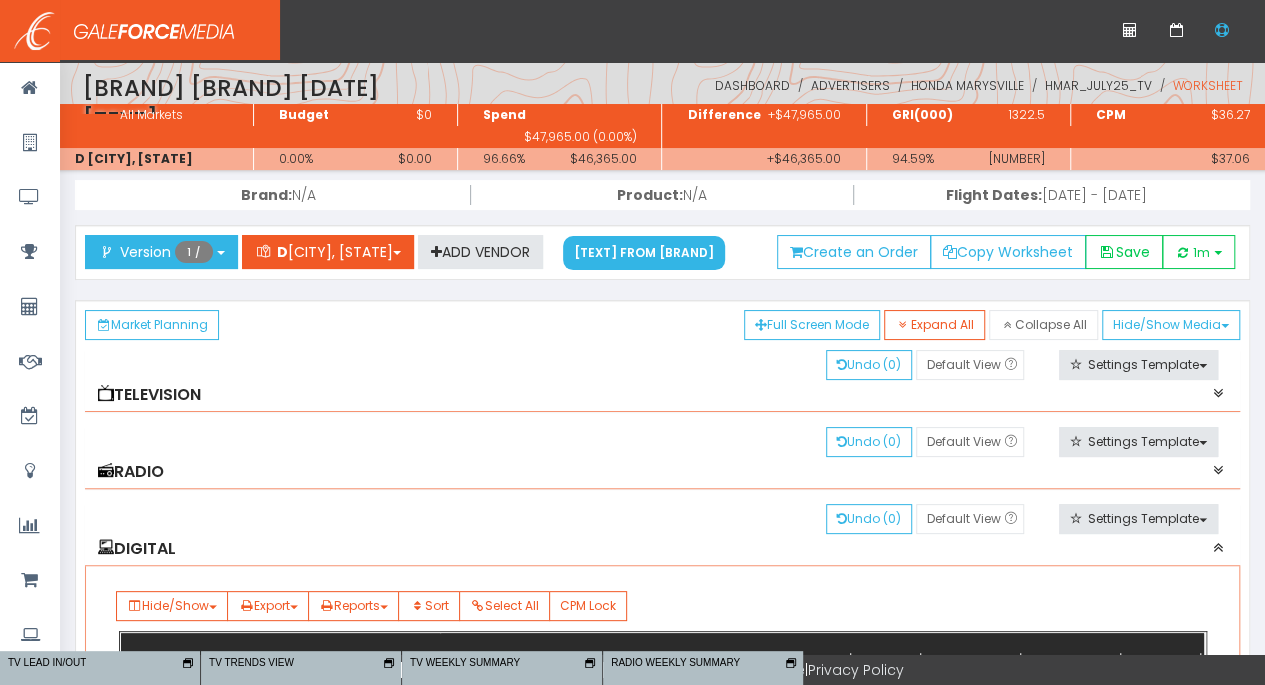 click on "Advertisers" at bounding box center (849, 85) 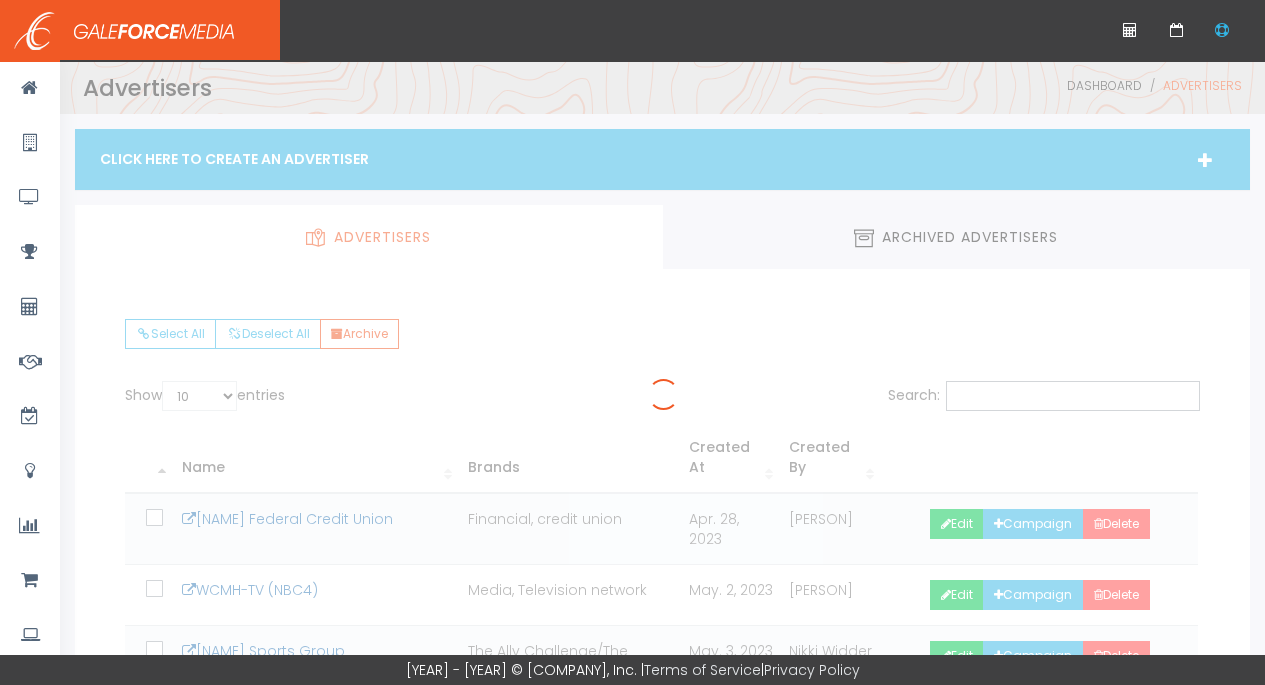 scroll, scrollTop: 0, scrollLeft: 0, axis: both 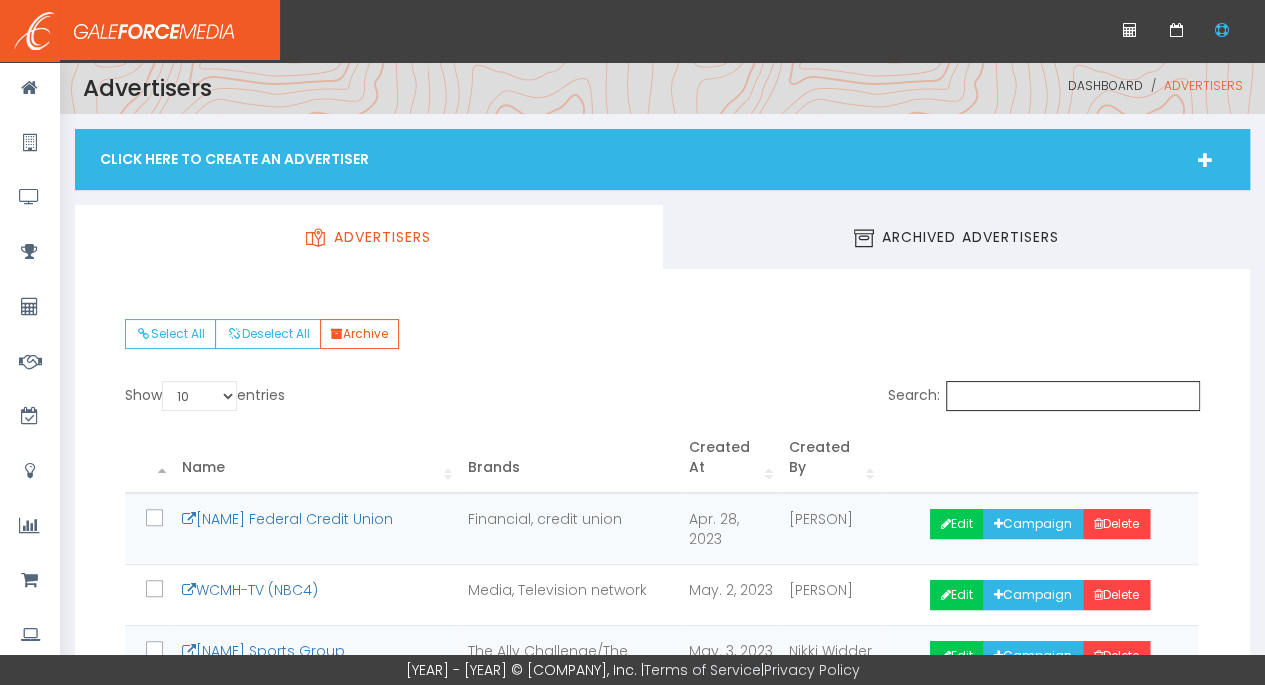 click on "Search:" at bounding box center (1073, 396) 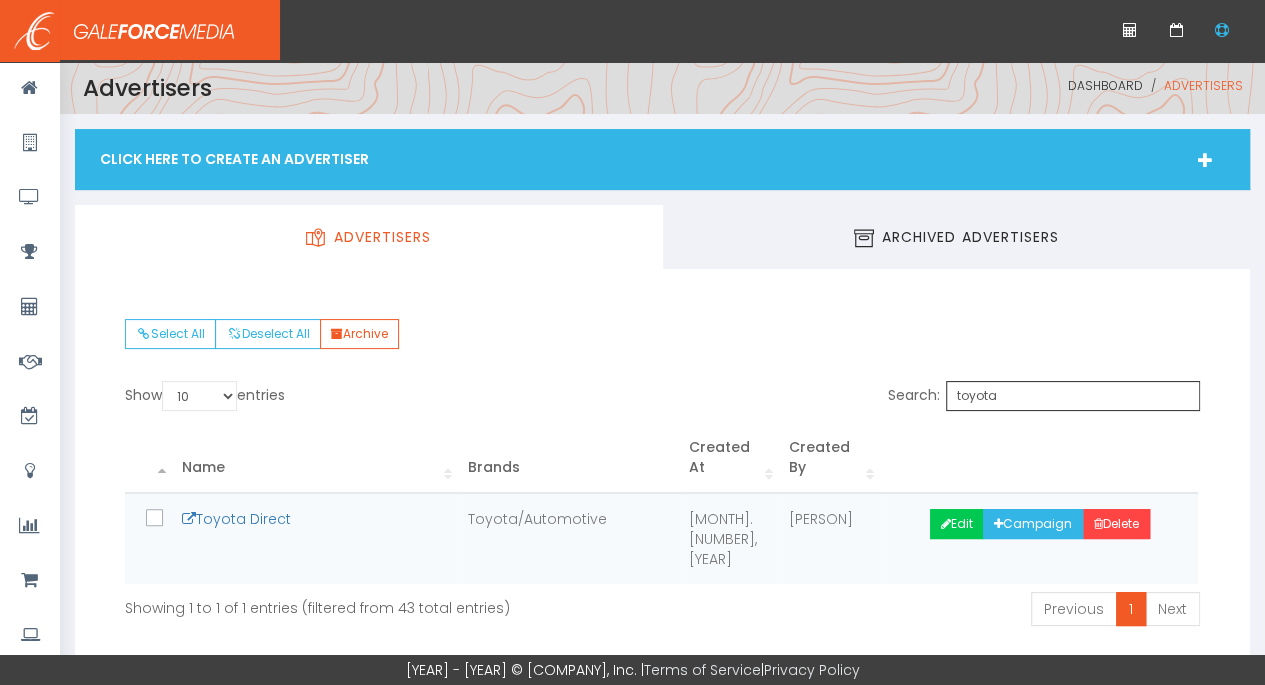 type on "toyota" 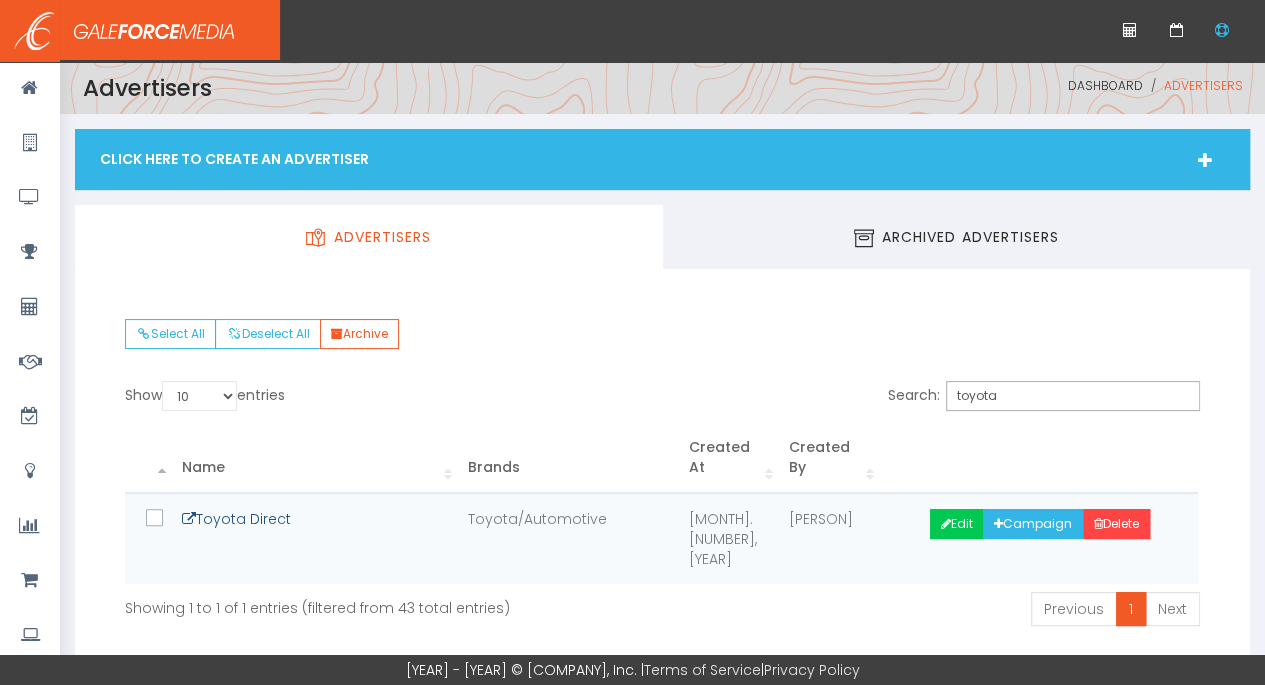 click on "Toyota Direct" at bounding box center [236, 519] 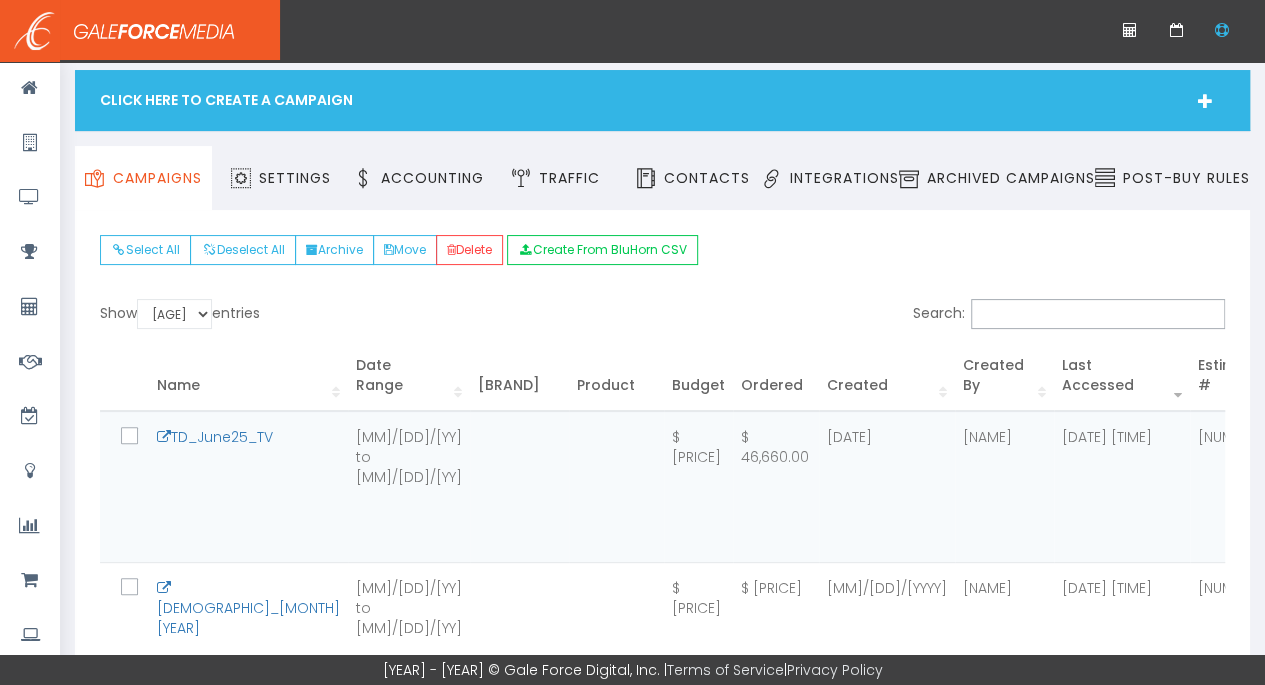 scroll, scrollTop: 100, scrollLeft: 0, axis: vertical 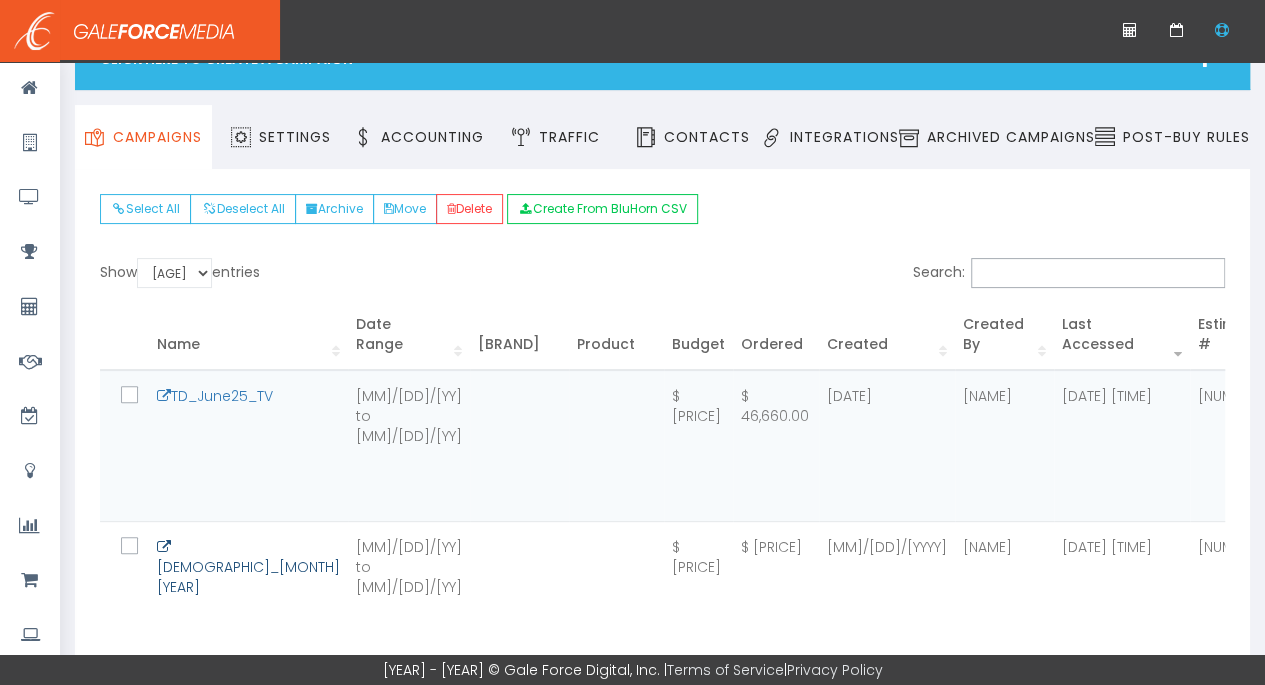 click on "TD_July25_TV" at bounding box center [248, 567] 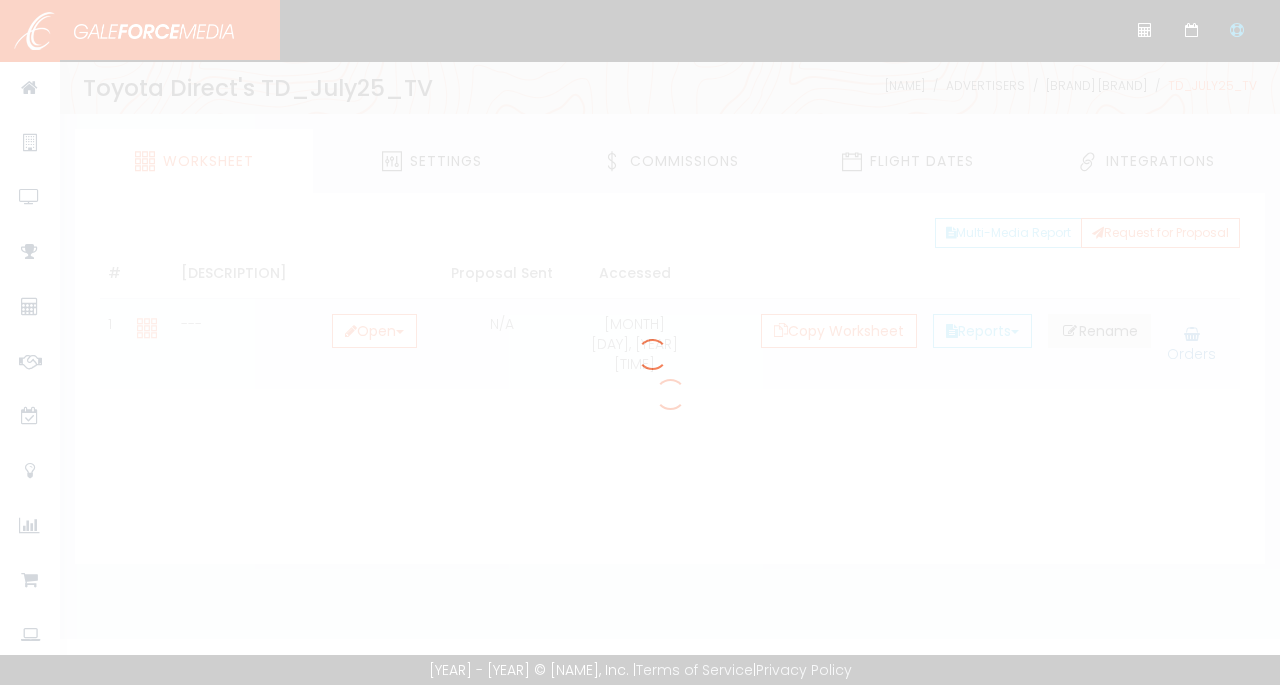 scroll, scrollTop: 0, scrollLeft: 0, axis: both 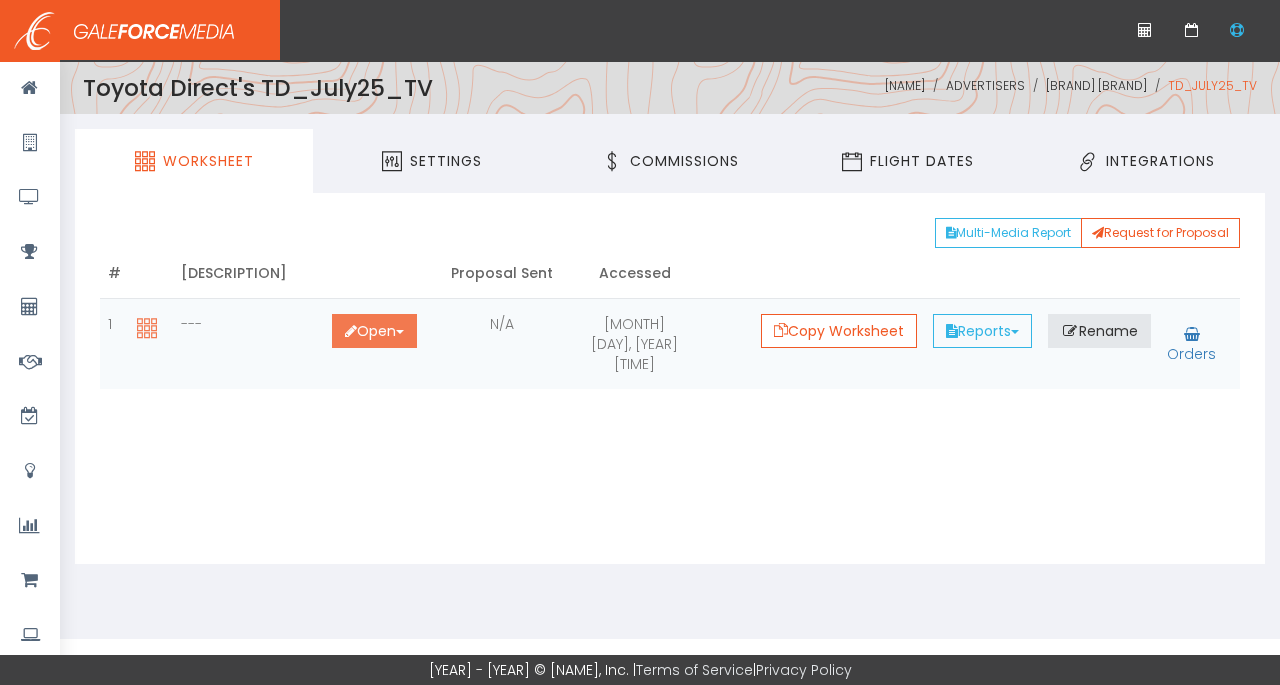 click on "Open
Toggle Dropdown" at bounding box center [374, 331] 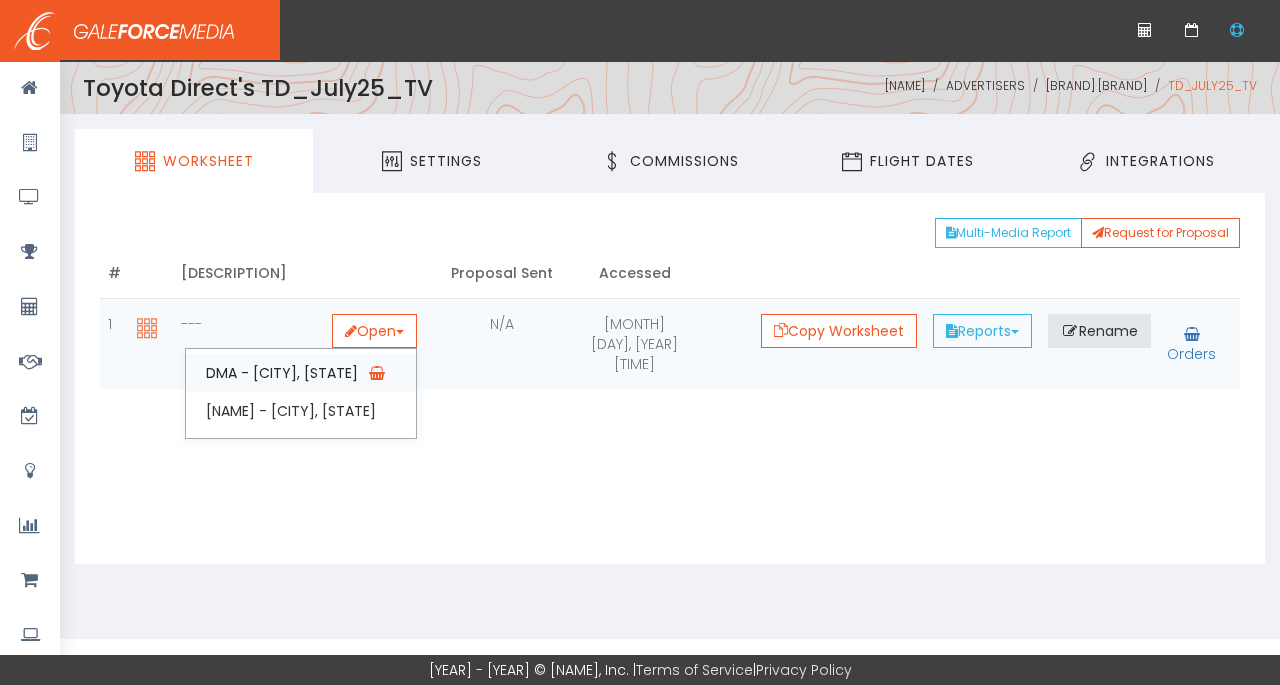 click on "DMA - Columbus, OH" at bounding box center [301, 373] 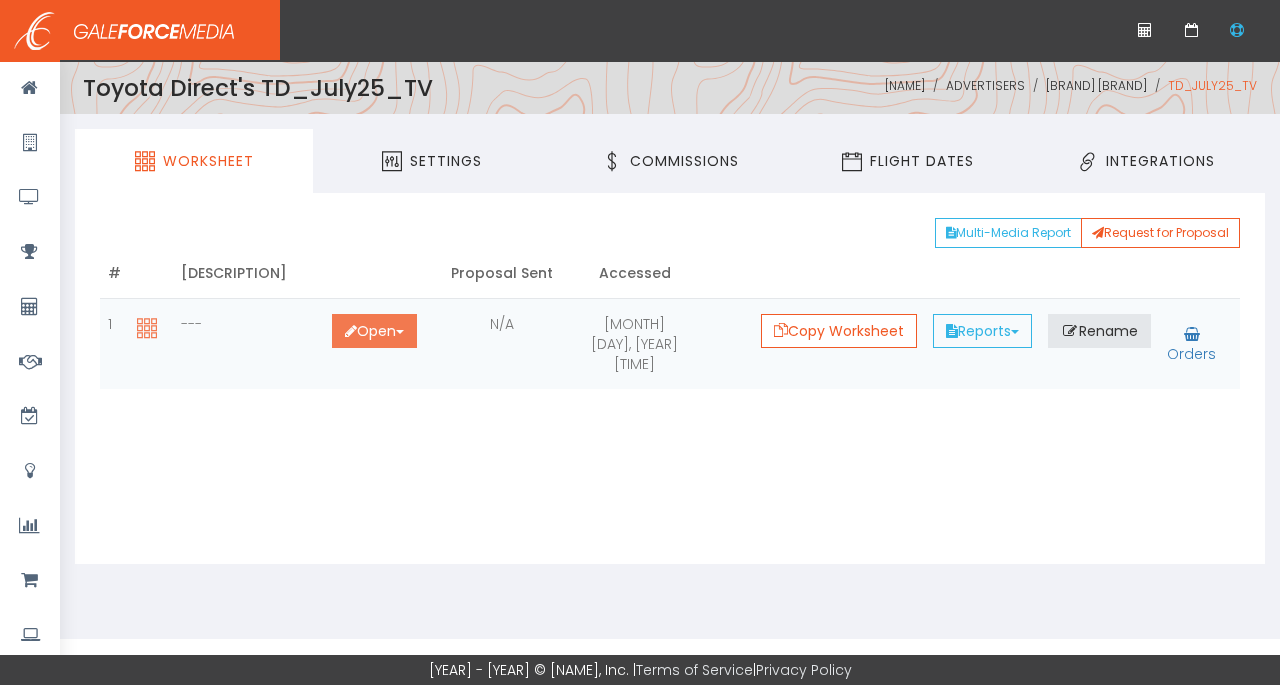 click on "Open
Toggle Dropdown" at bounding box center (374, 331) 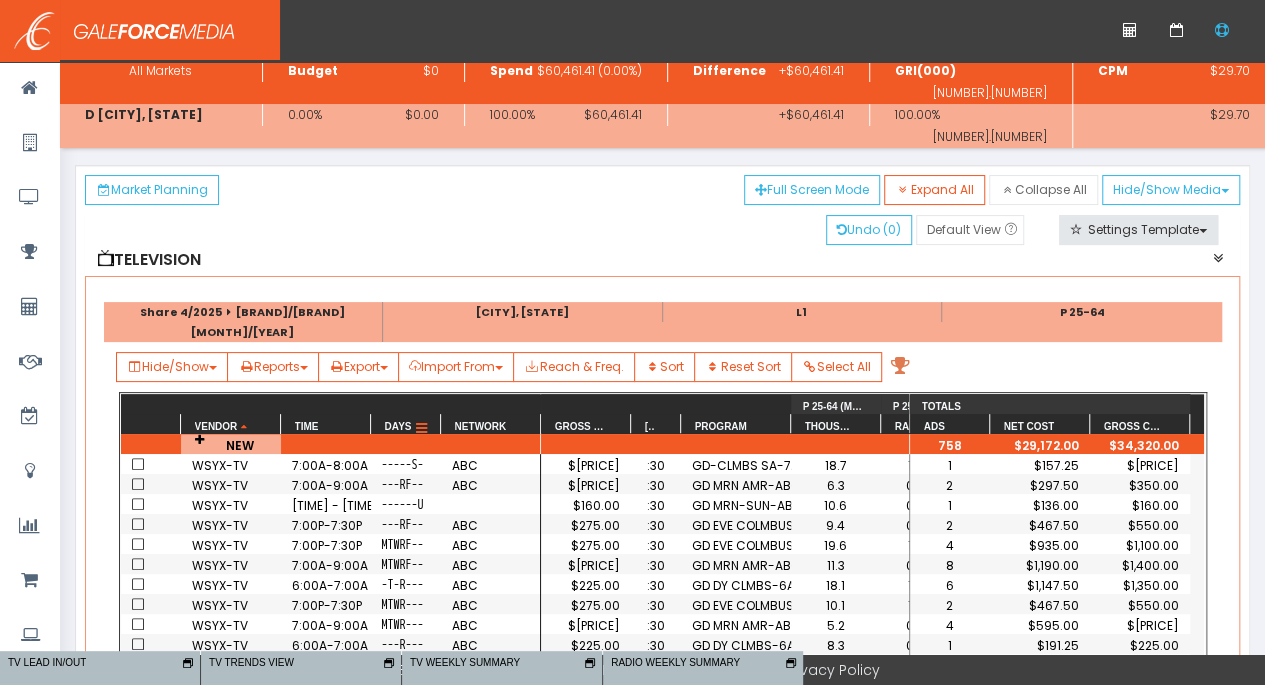 scroll, scrollTop: 200, scrollLeft: 0, axis: vertical 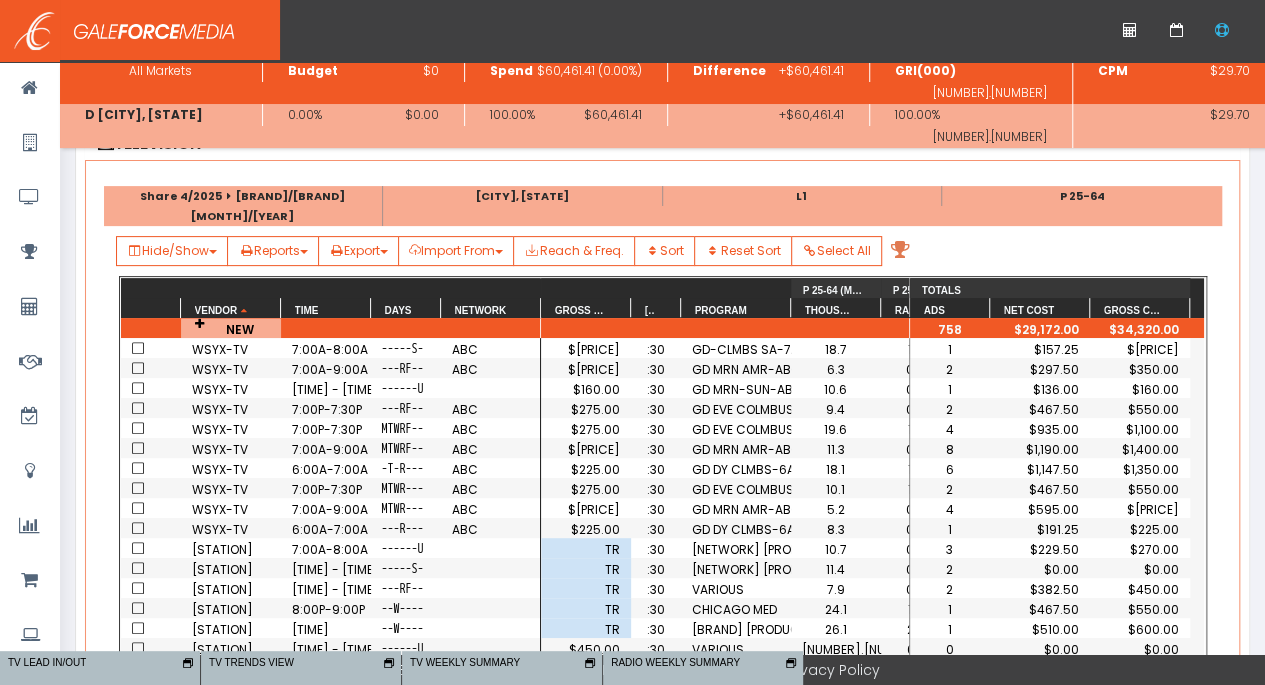 click on "Television" at bounding box center (663, 144) 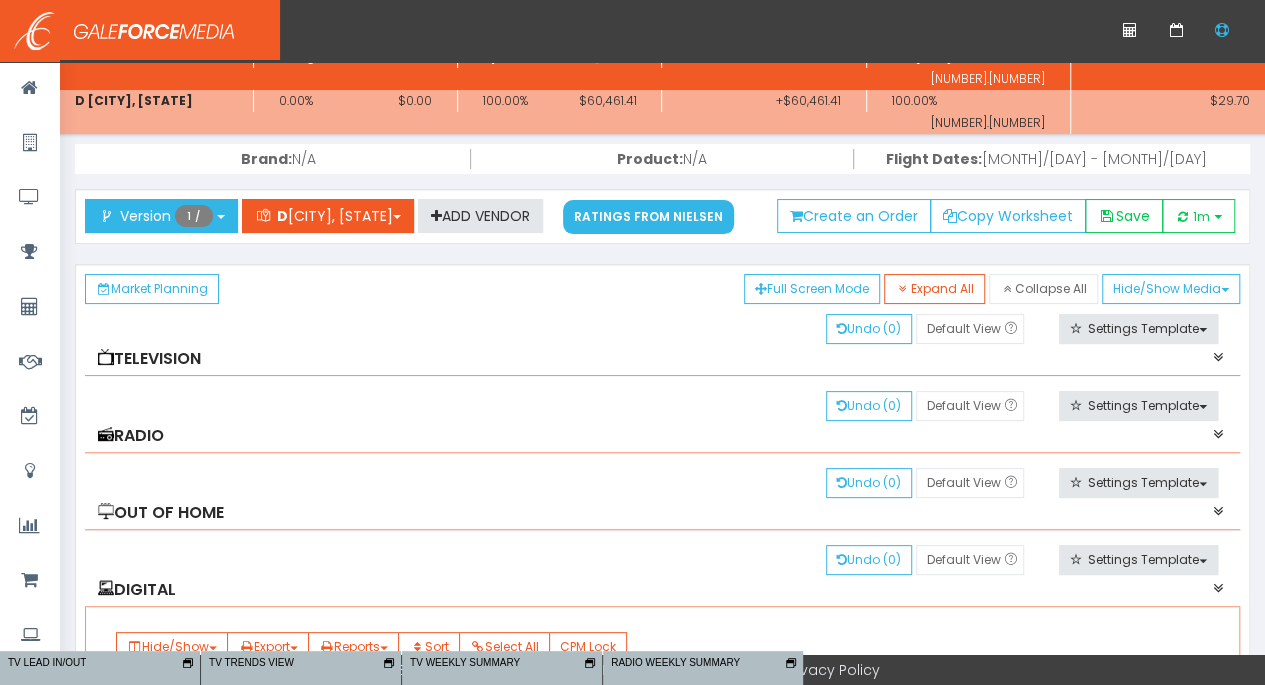 scroll, scrollTop: 0, scrollLeft: 0, axis: both 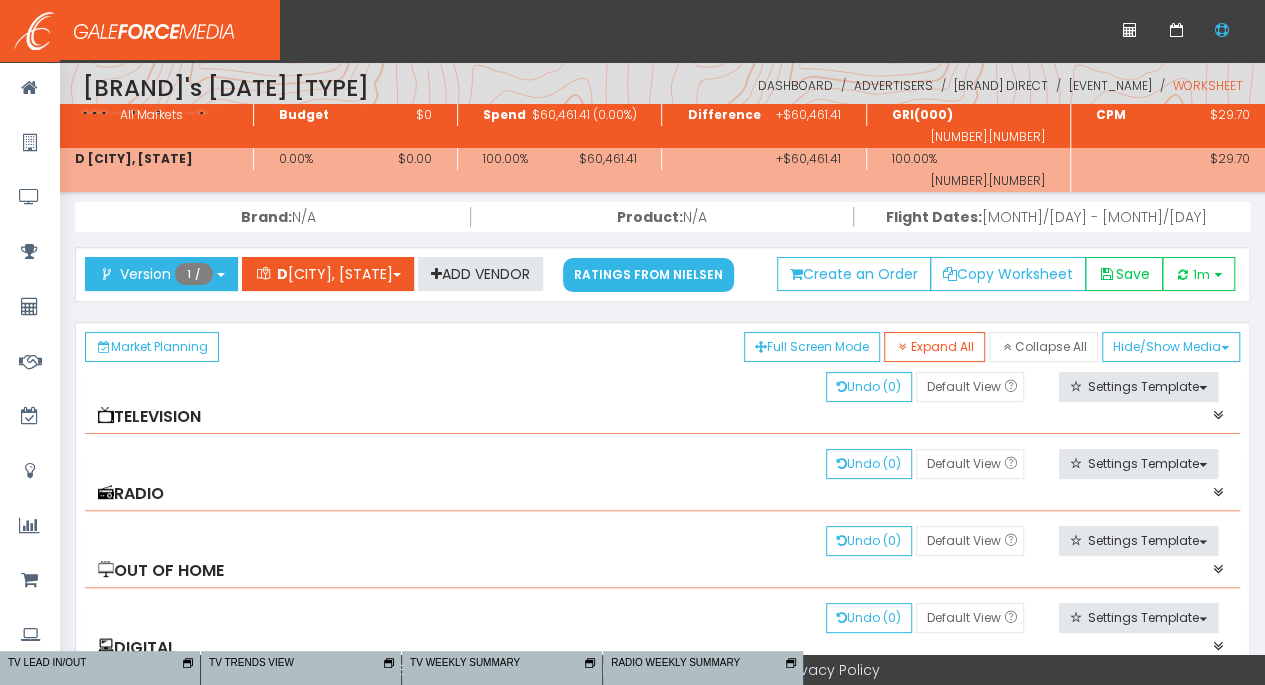 click on "Advertisers" at bounding box center [892, 85] 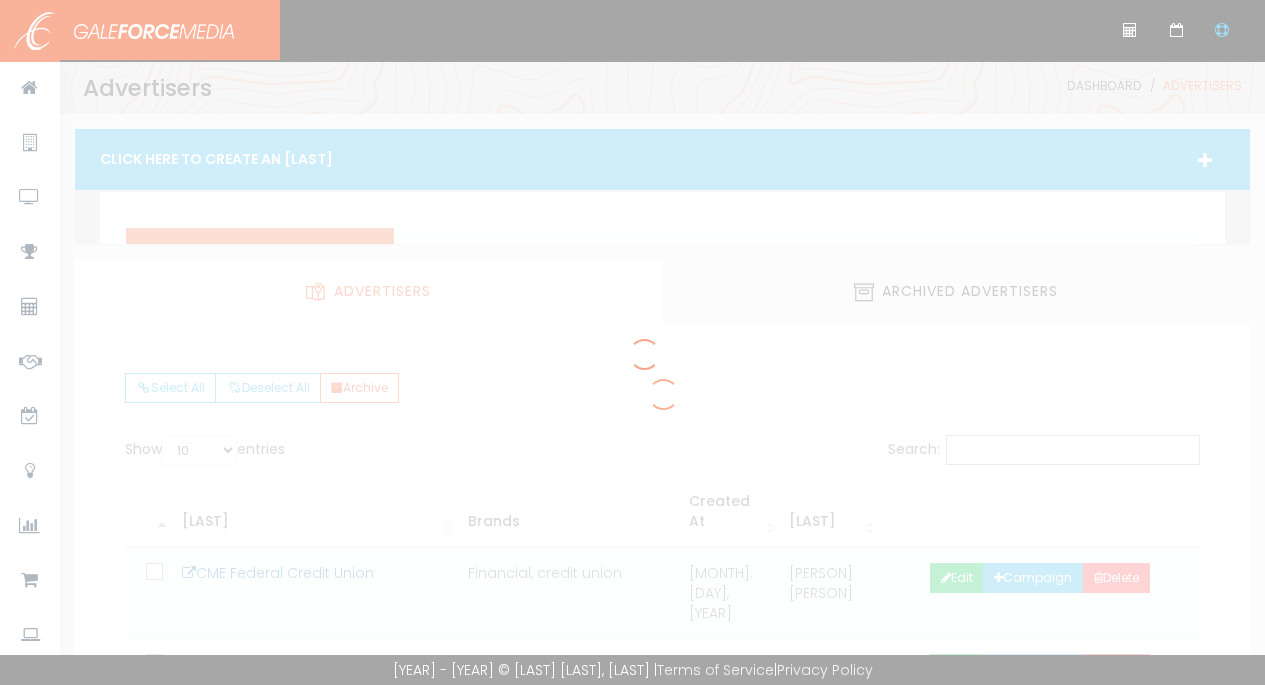 scroll, scrollTop: 0, scrollLeft: 0, axis: both 